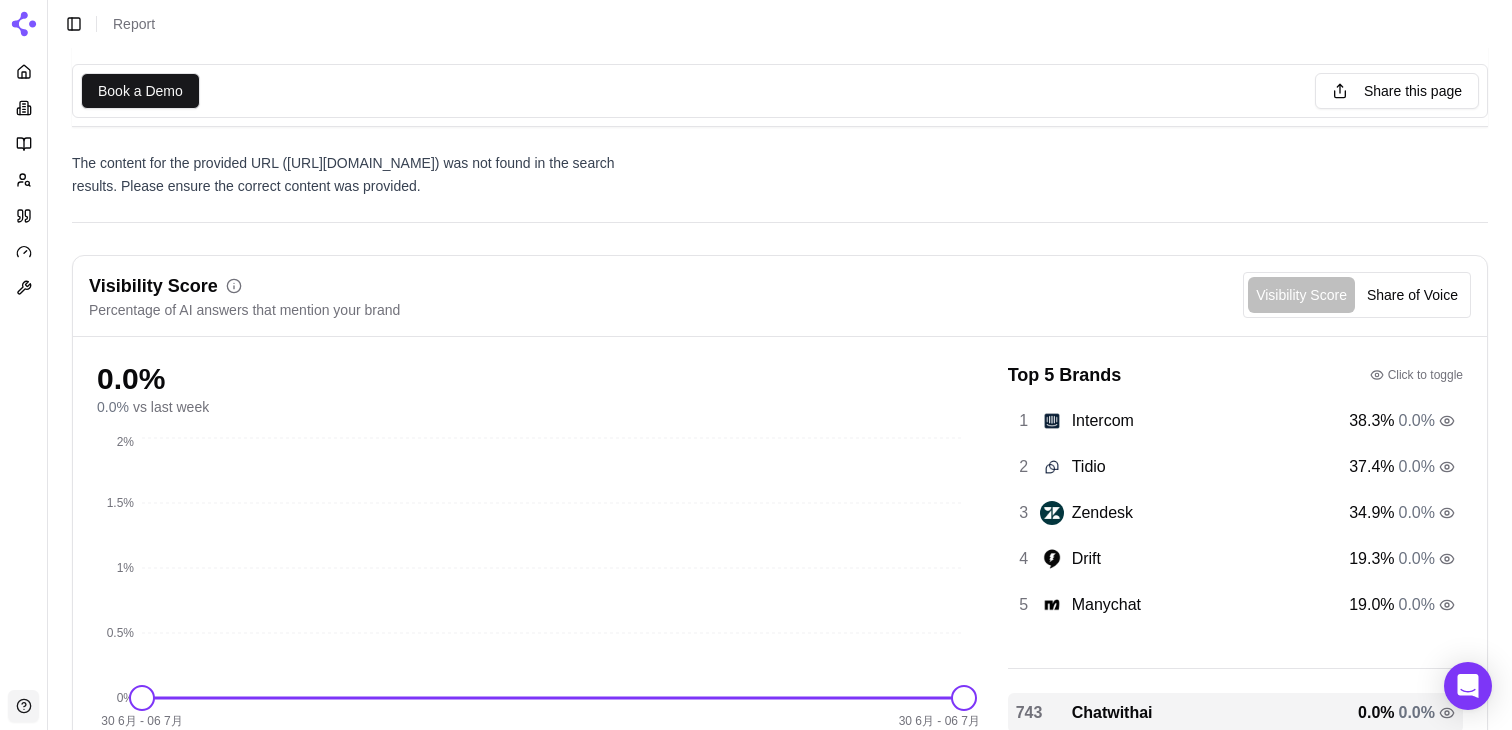 scroll, scrollTop: 136, scrollLeft: 0, axis: vertical 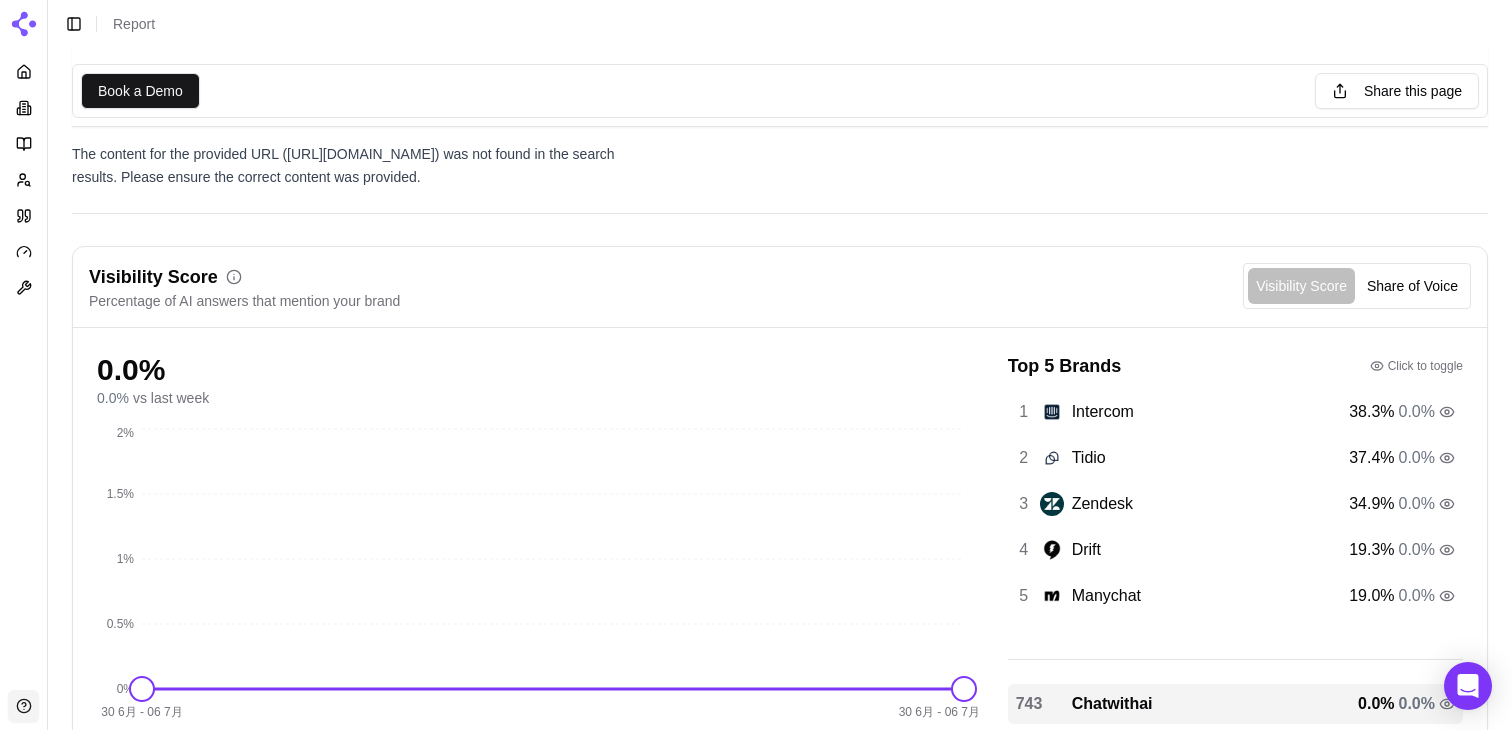 click on "Click to toggle" at bounding box center [1425, 366] 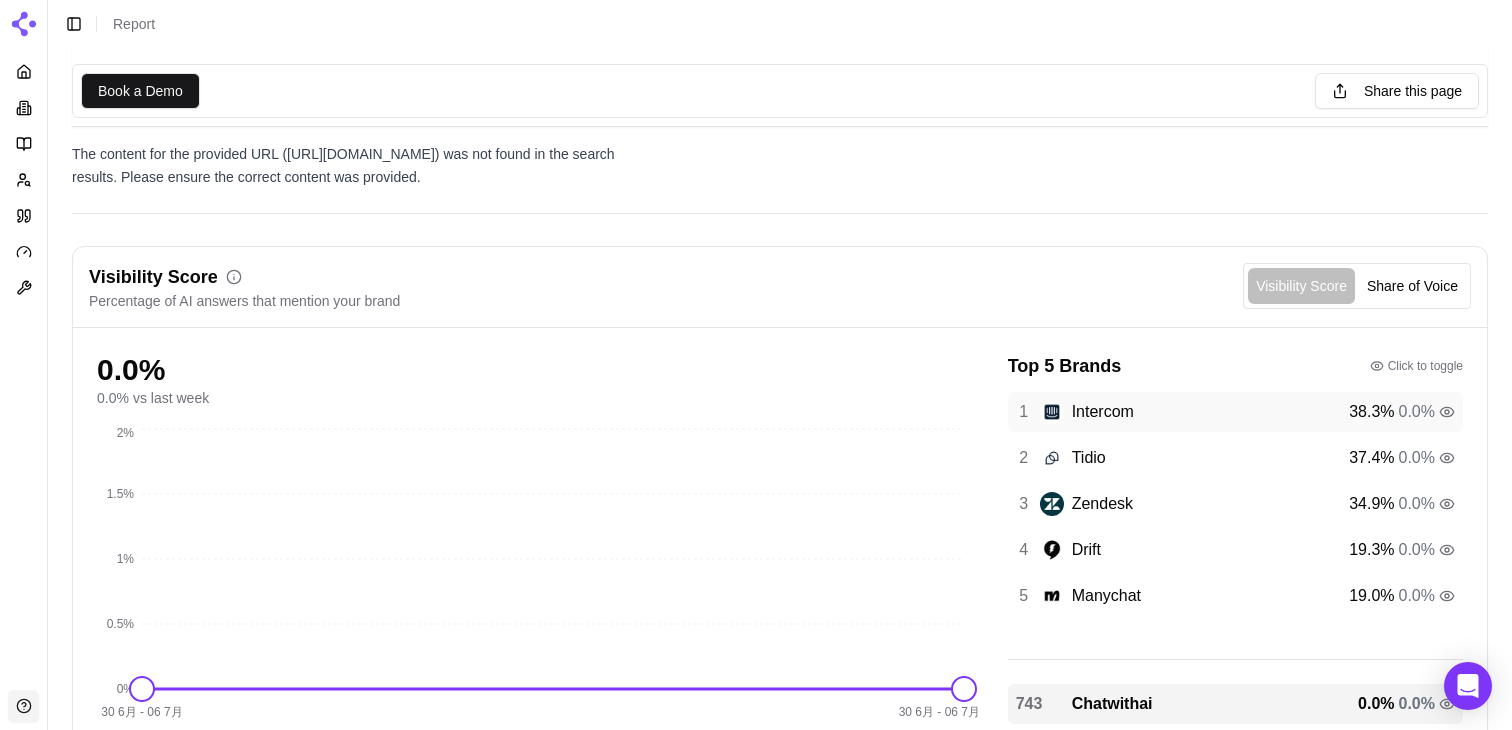 click on "Intercom" at bounding box center (1103, 412) 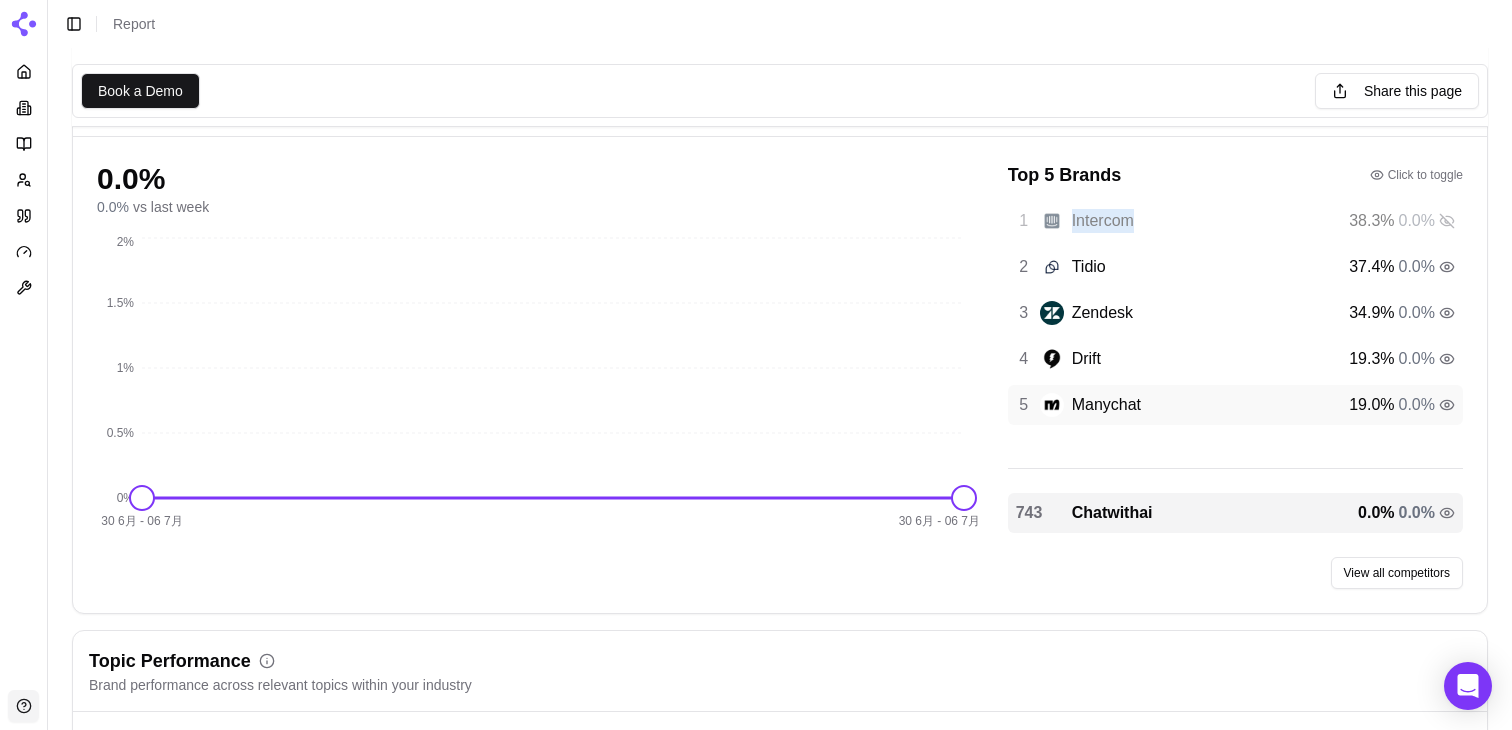 scroll, scrollTop: 372, scrollLeft: 0, axis: vertical 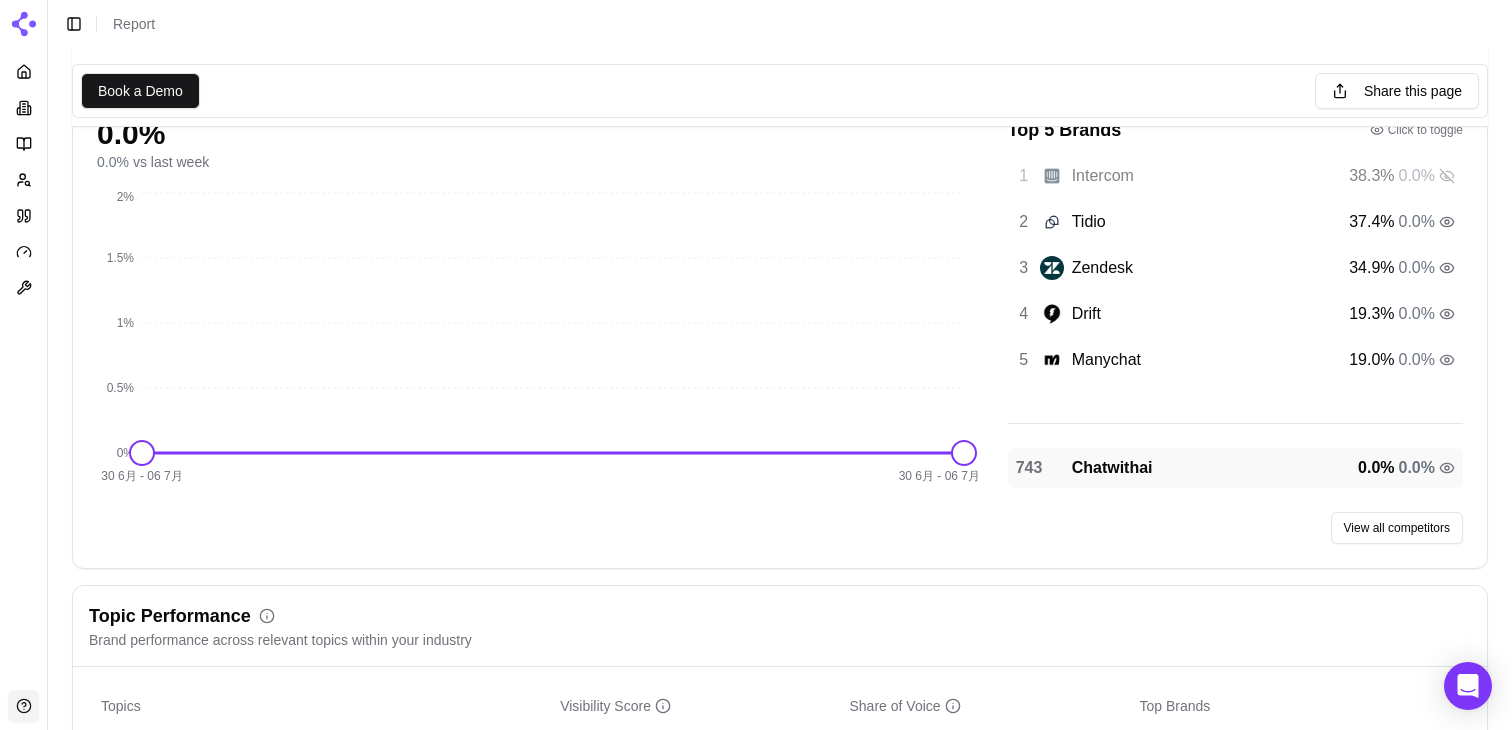 click on "Chatwithai" at bounding box center [1112, 468] 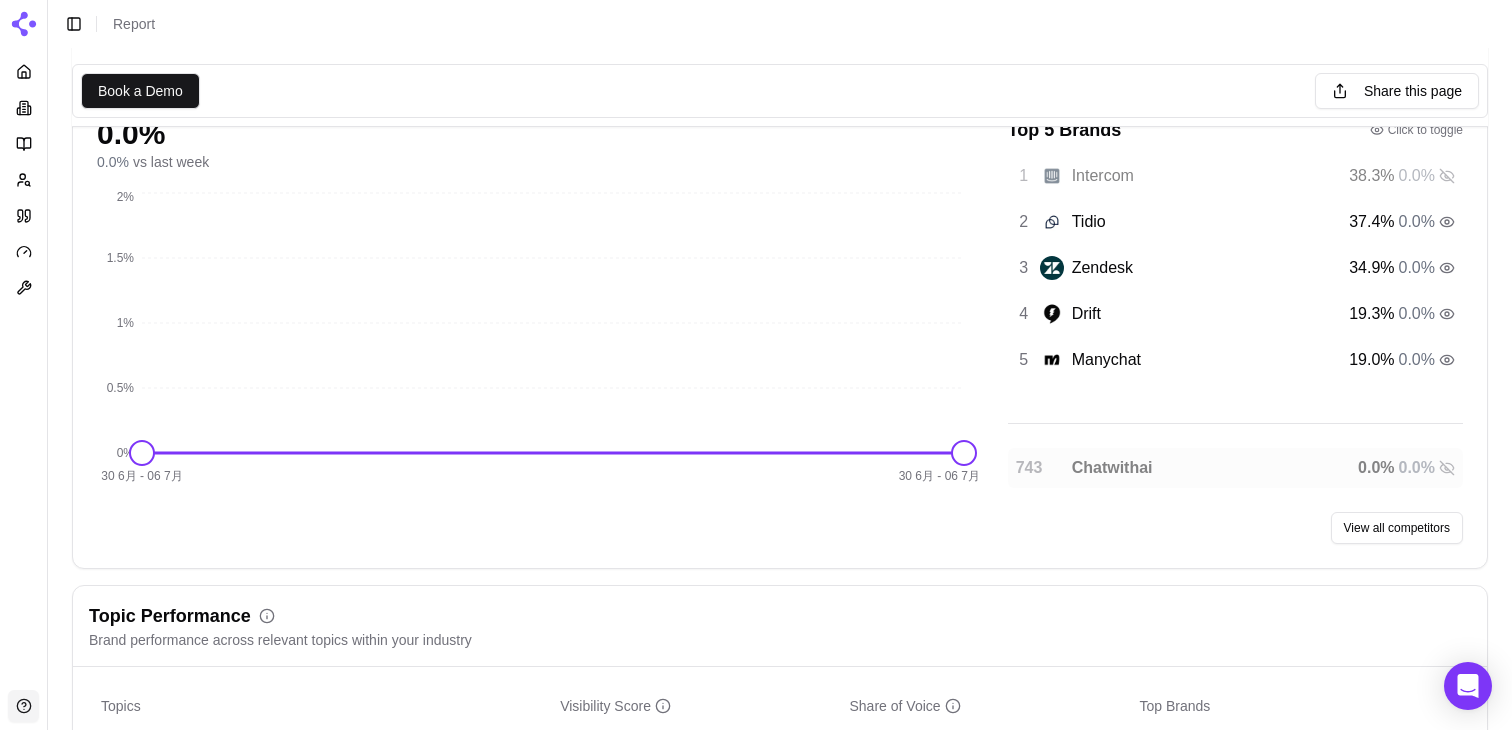 click on "Chatwithai" at bounding box center [1112, 468] 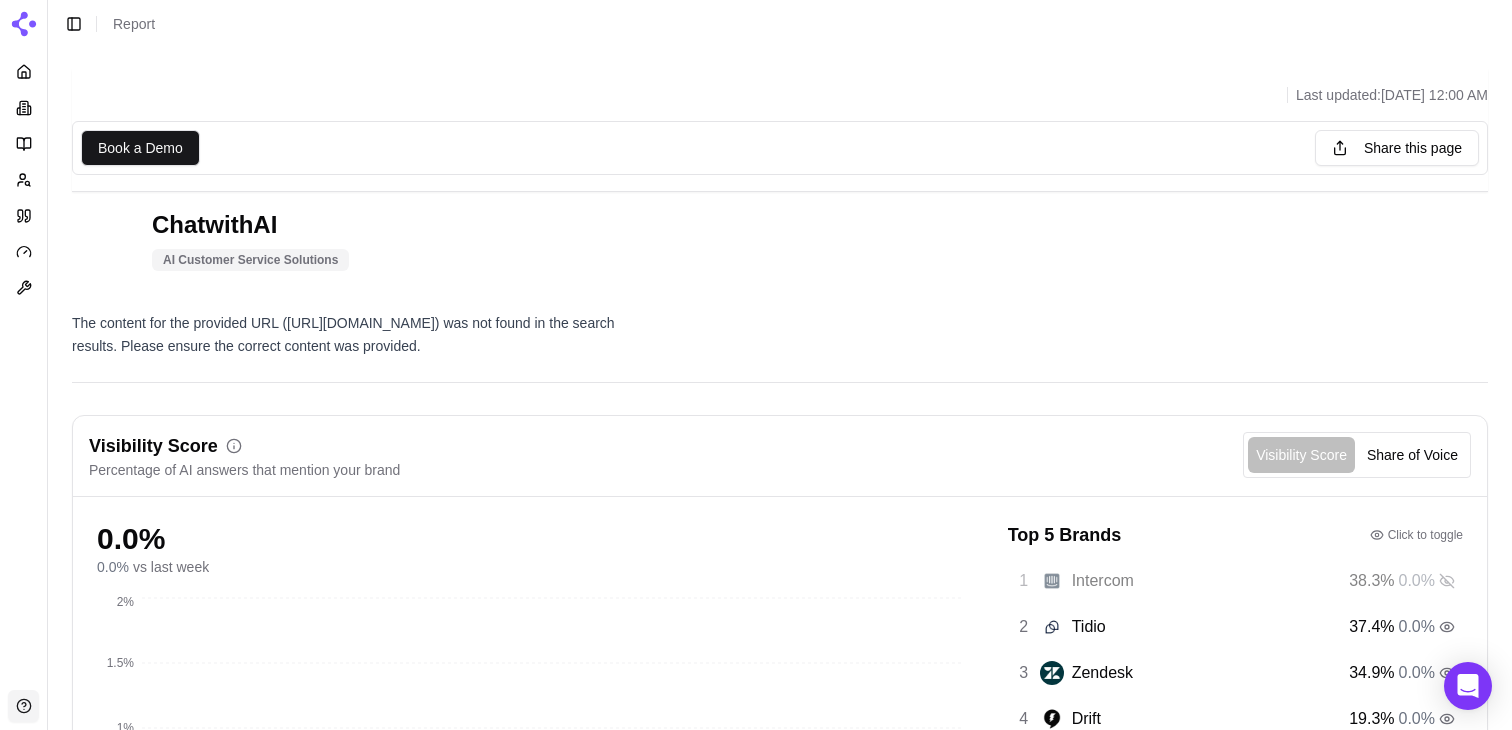 scroll, scrollTop: 0, scrollLeft: 0, axis: both 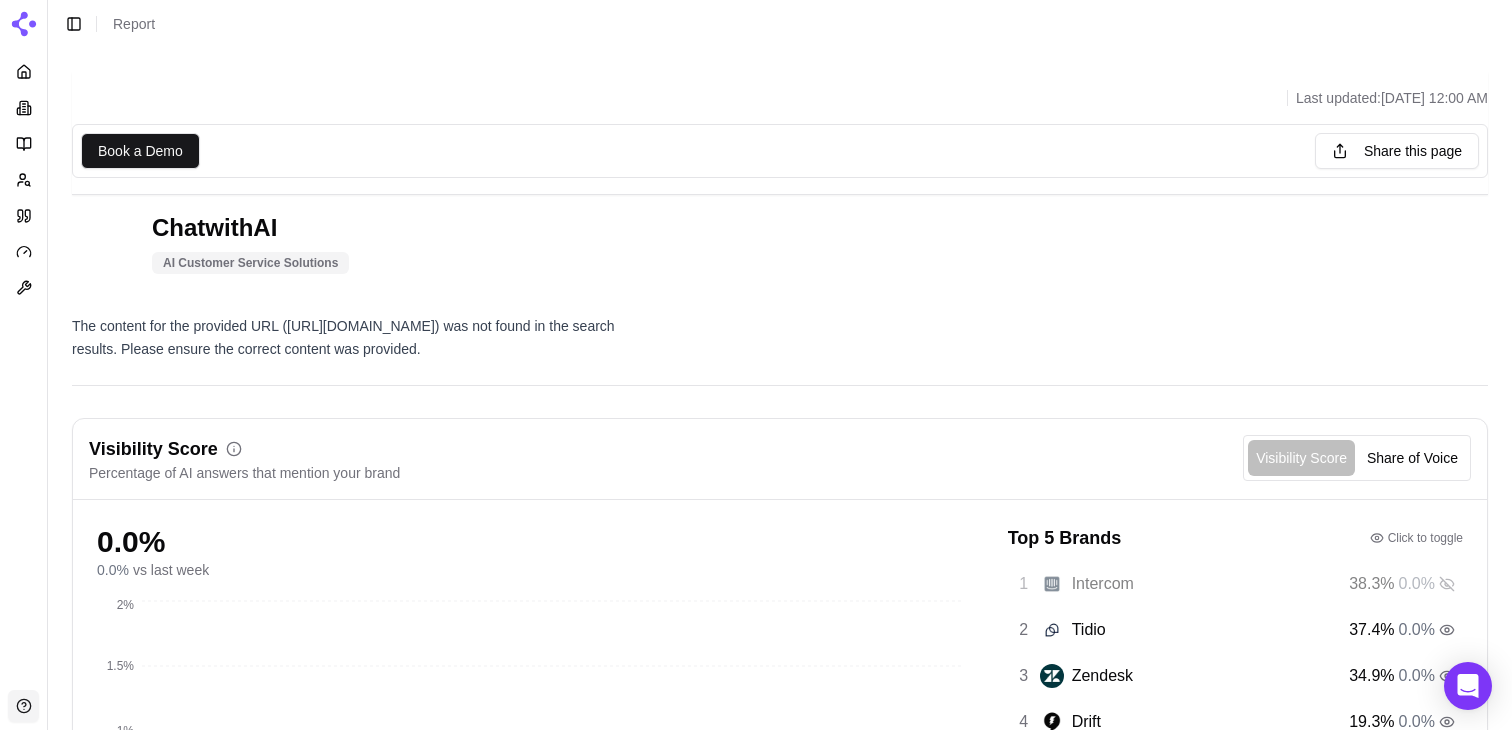 click on "The content for the provided URL ([URL][DOMAIN_NAME]) was not found in the search results. Please ensure the correct content was provided." at bounding box center (361, 338) 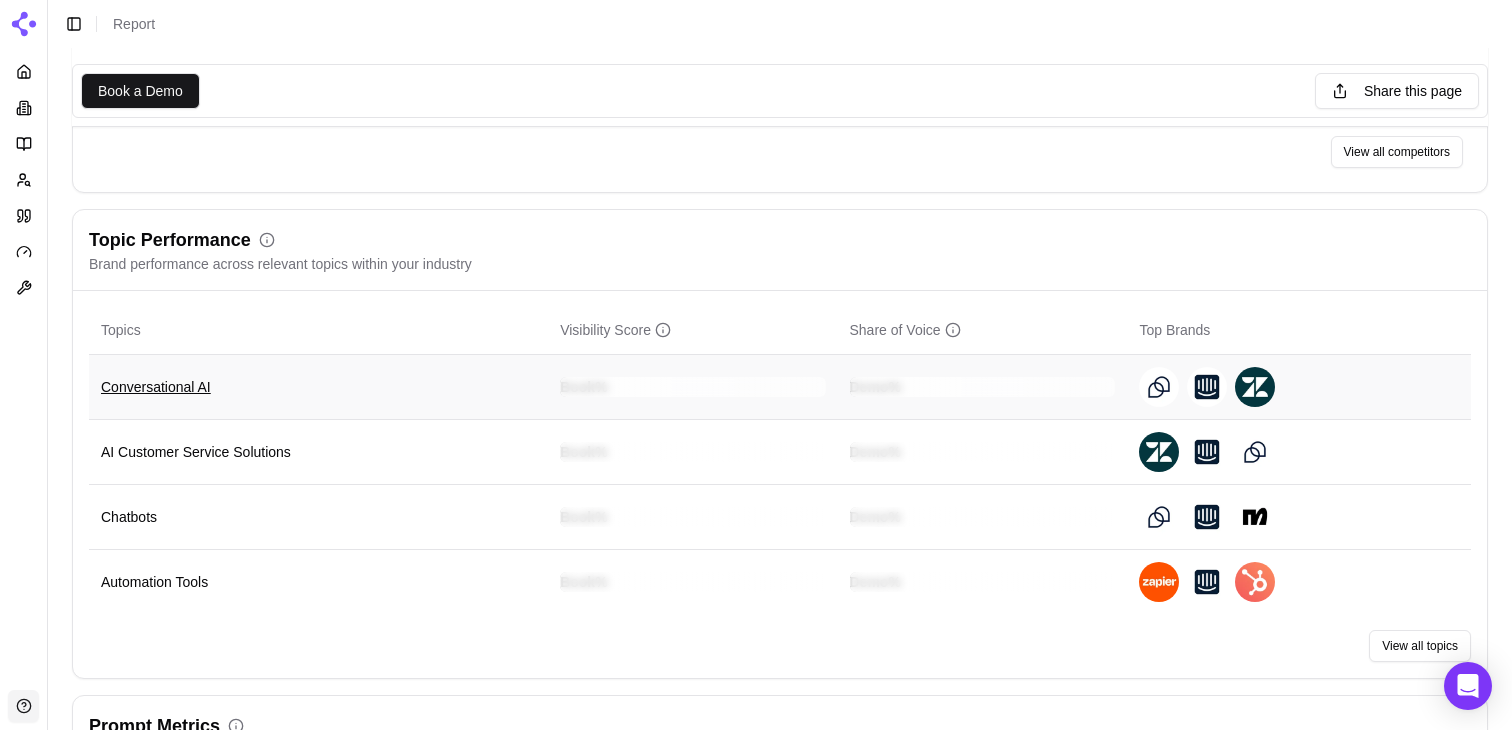 scroll, scrollTop: 741, scrollLeft: 0, axis: vertical 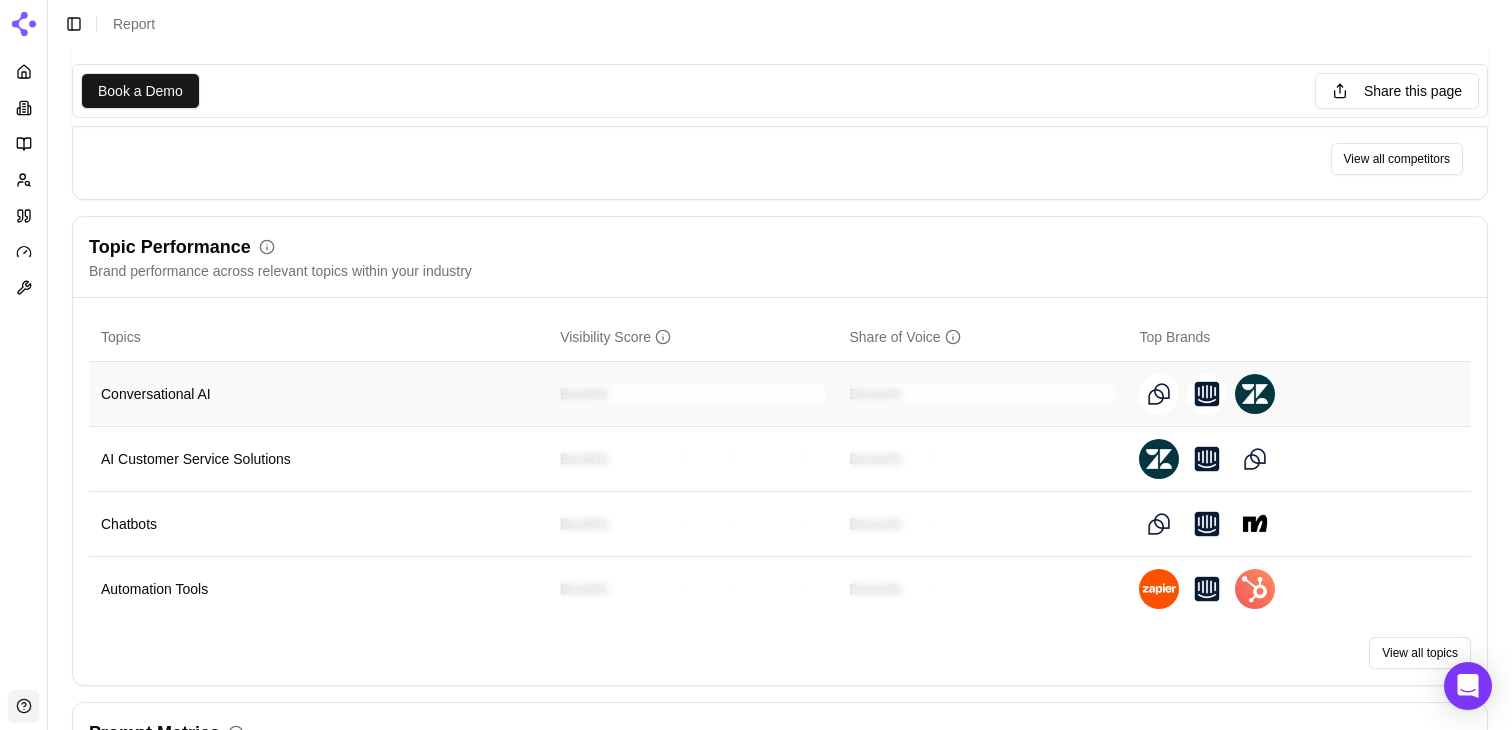 click at bounding box center (692, 394) 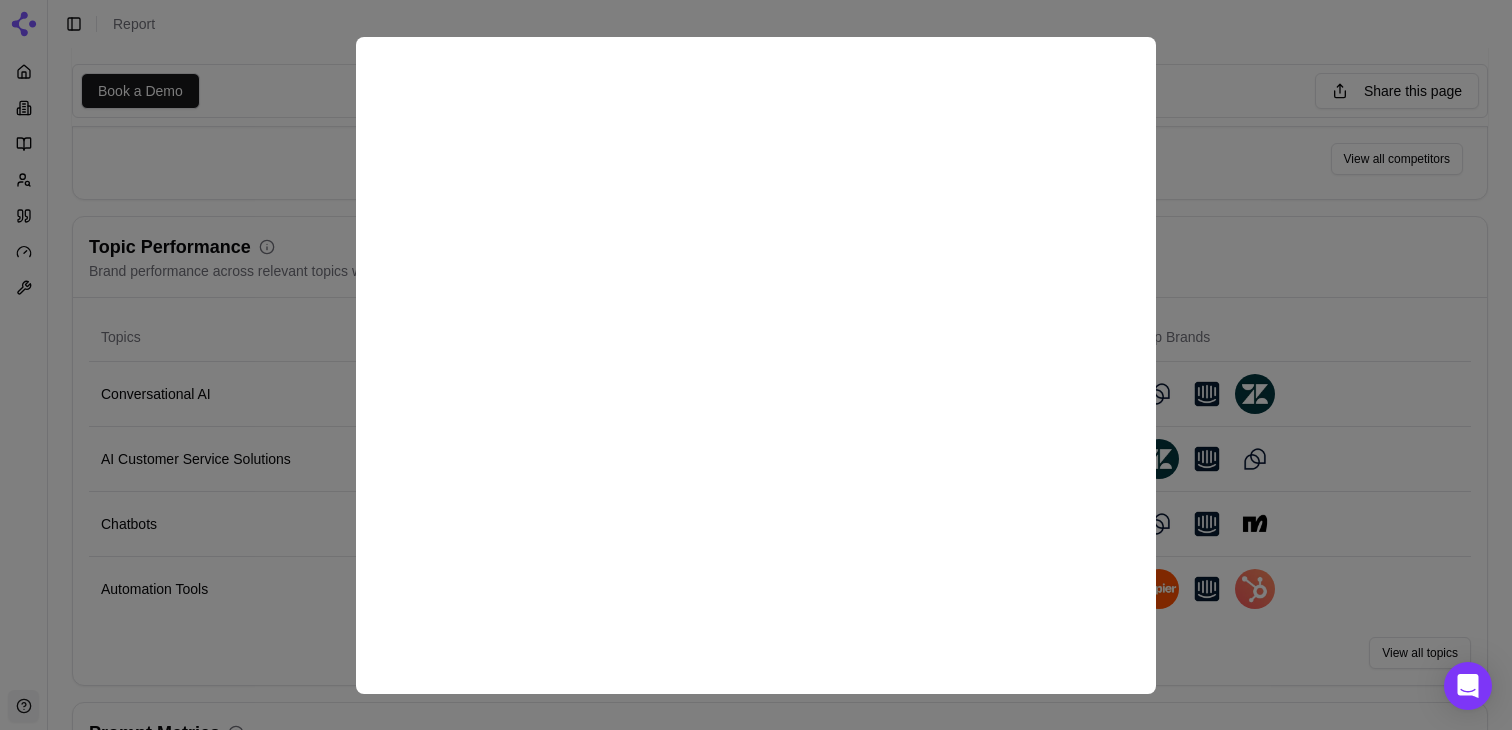 click at bounding box center [756, 365] 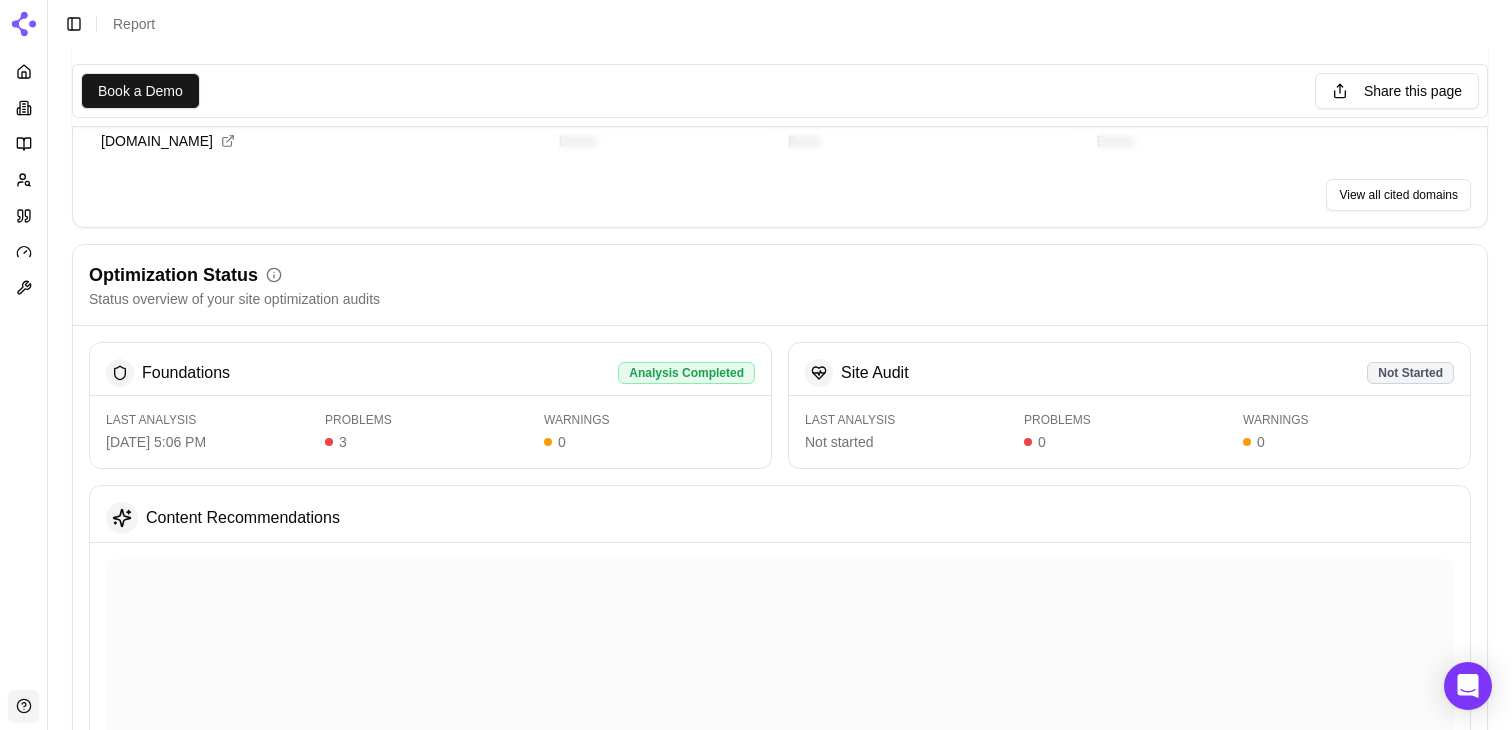 scroll, scrollTop: 2157, scrollLeft: 0, axis: vertical 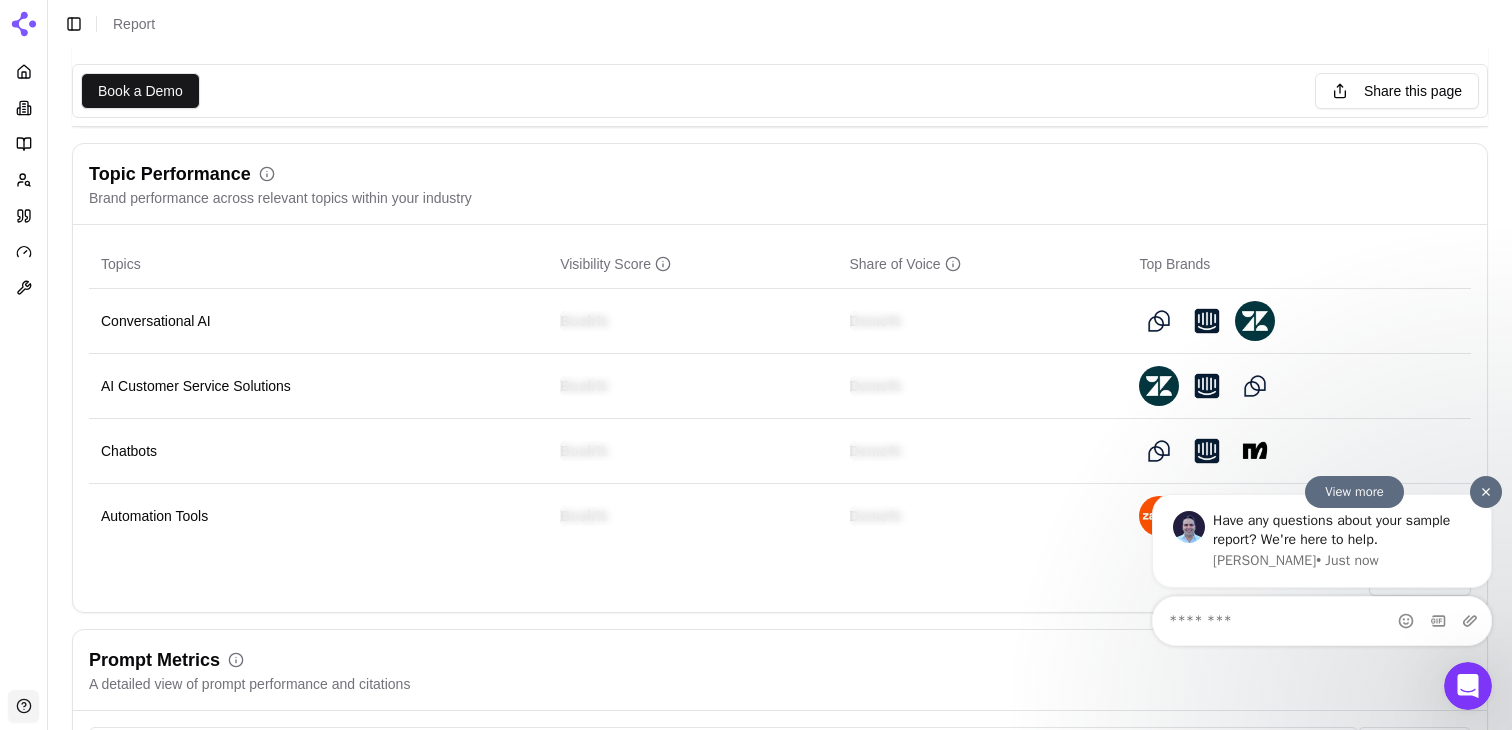 click at bounding box center [1486, 491] 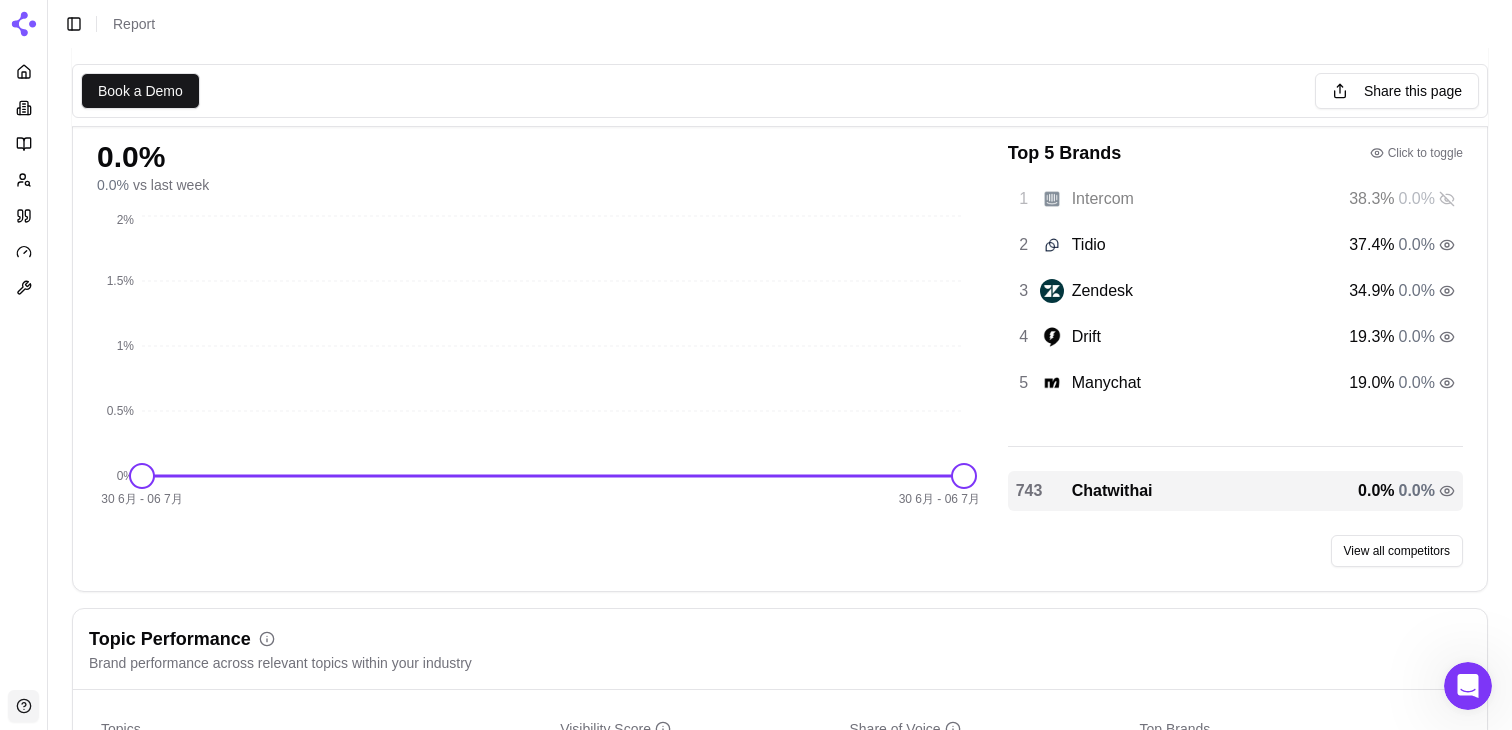 scroll, scrollTop: 284, scrollLeft: 0, axis: vertical 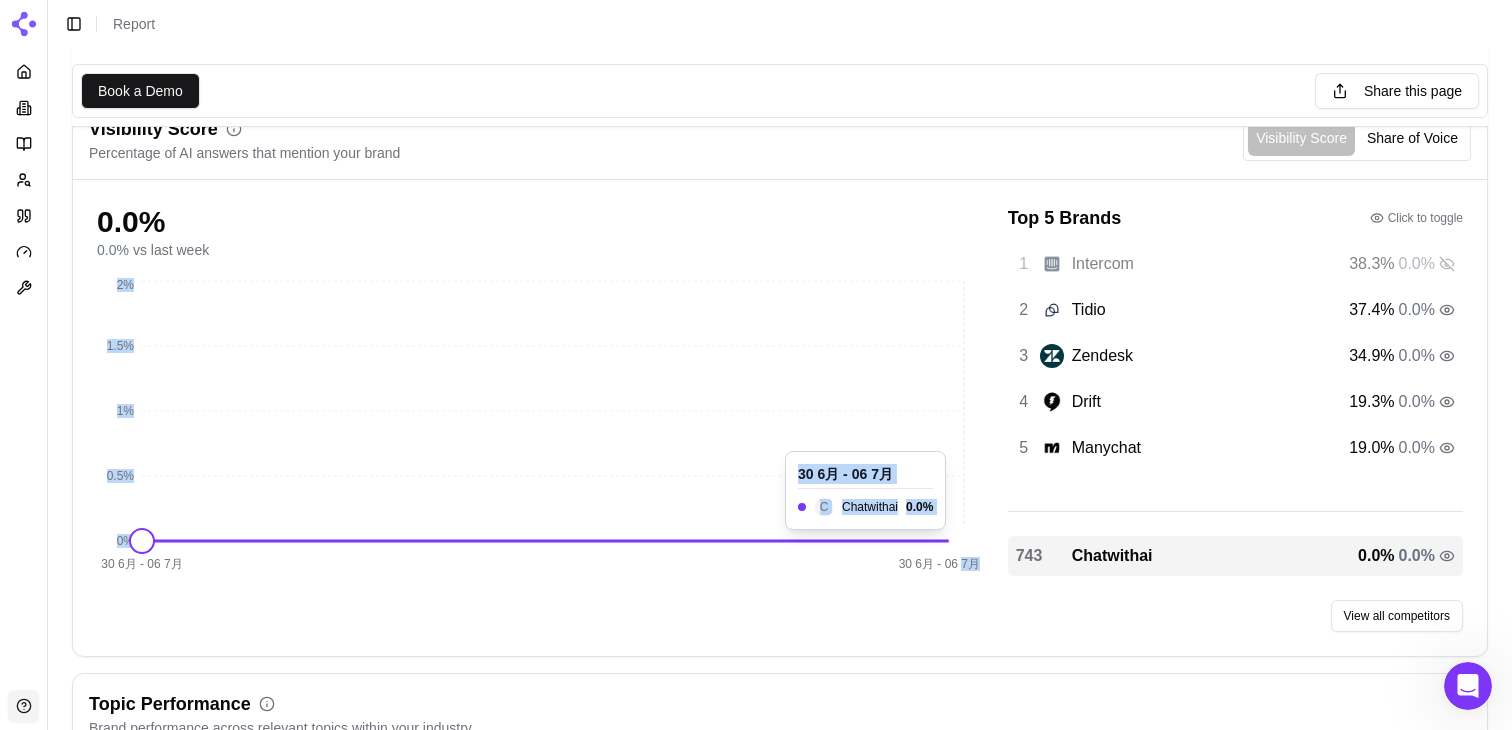 drag, startPoint x: 965, startPoint y: 526, endPoint x: 848, endPoint y: 540, distance: 117.83463 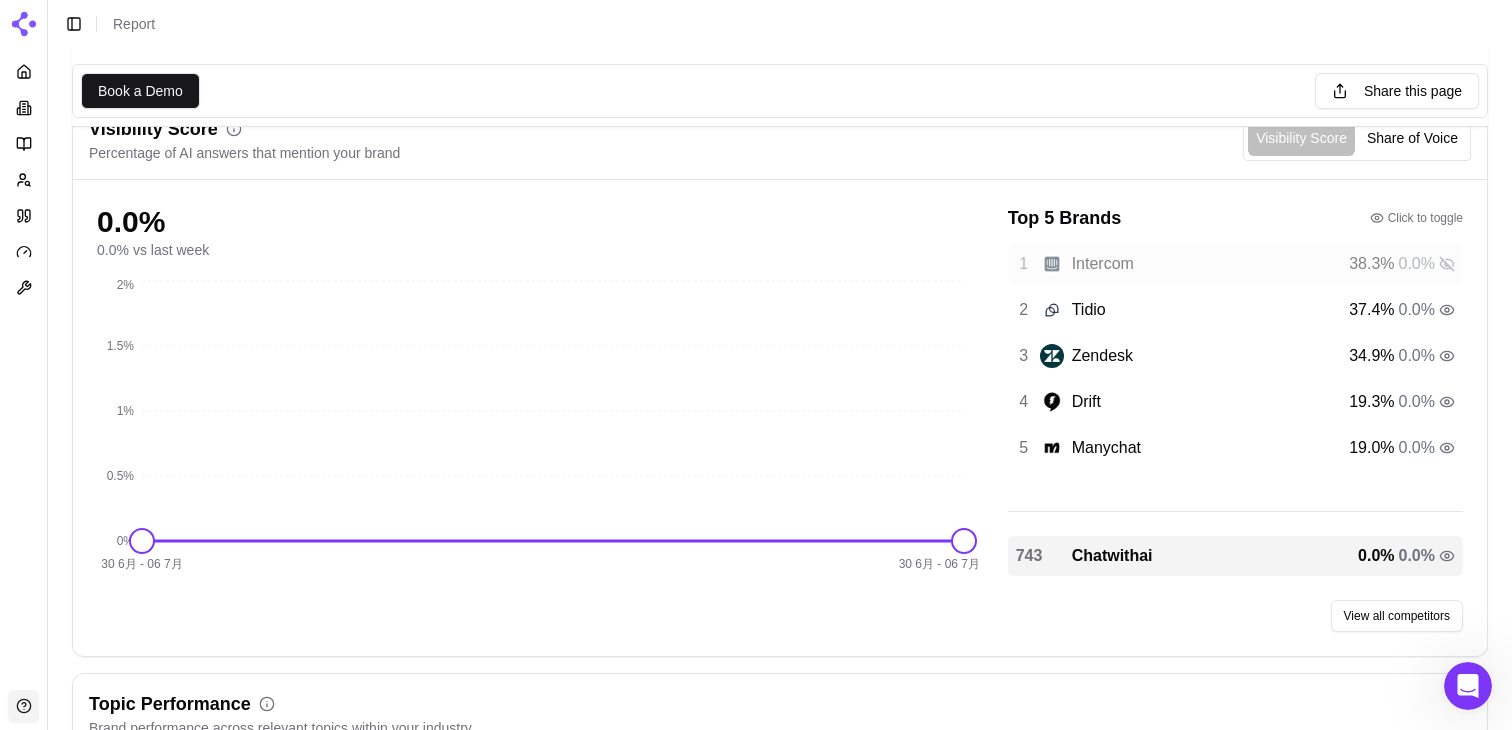 click on "Intercom" at bounding box center (1103, 264) 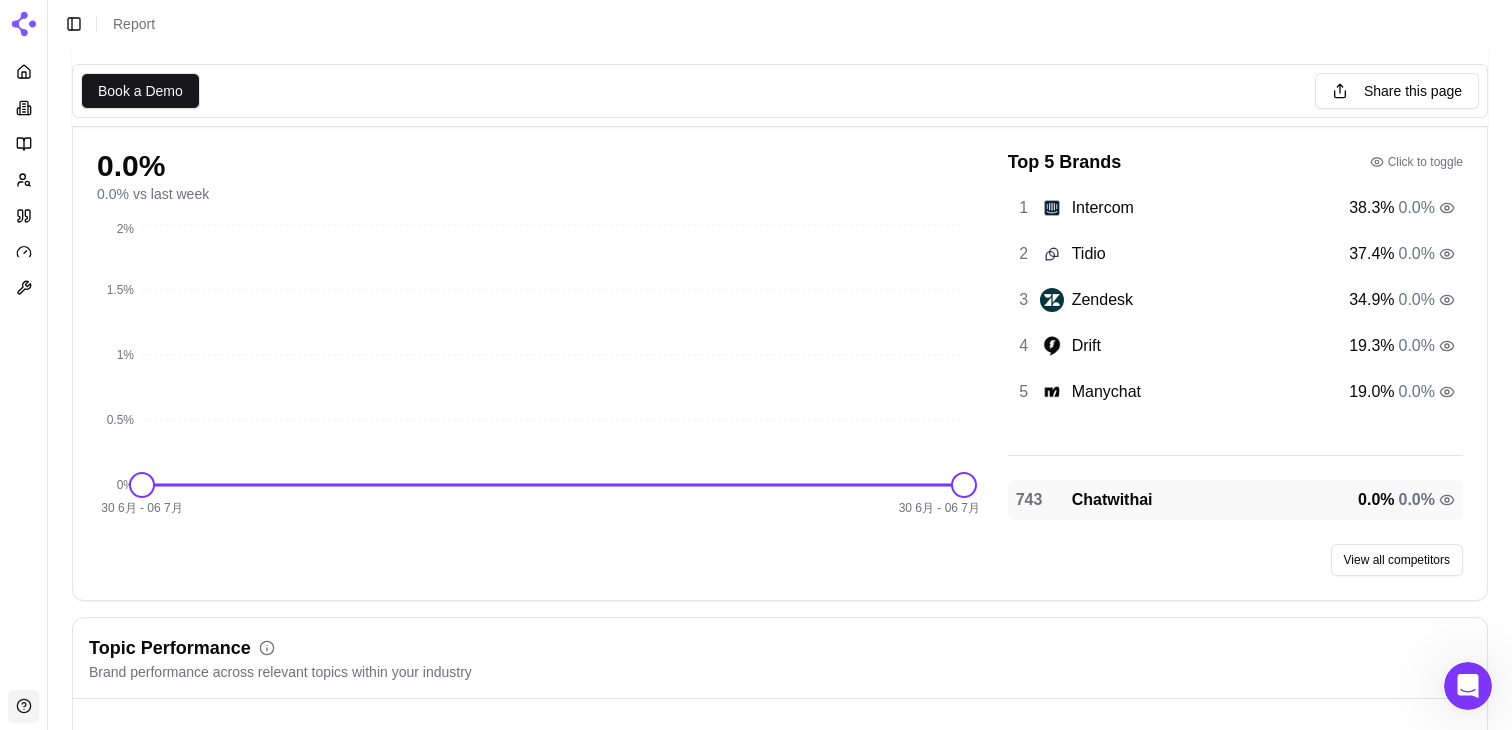 scroll, scrollTop: 351, scrollLeft: 0, axis: vertical 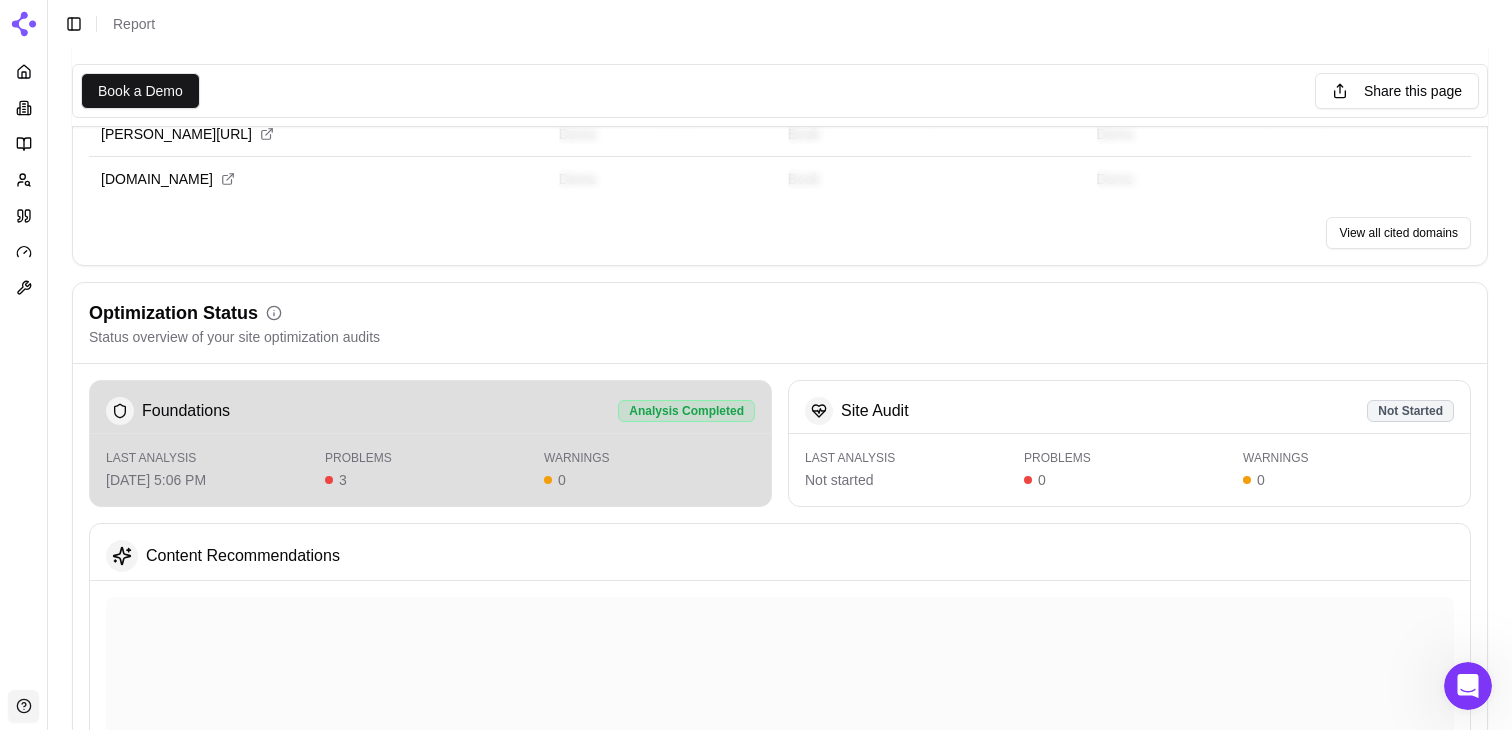 click on "[DATE] 5:06 PM" at bounding box center (211, 480) 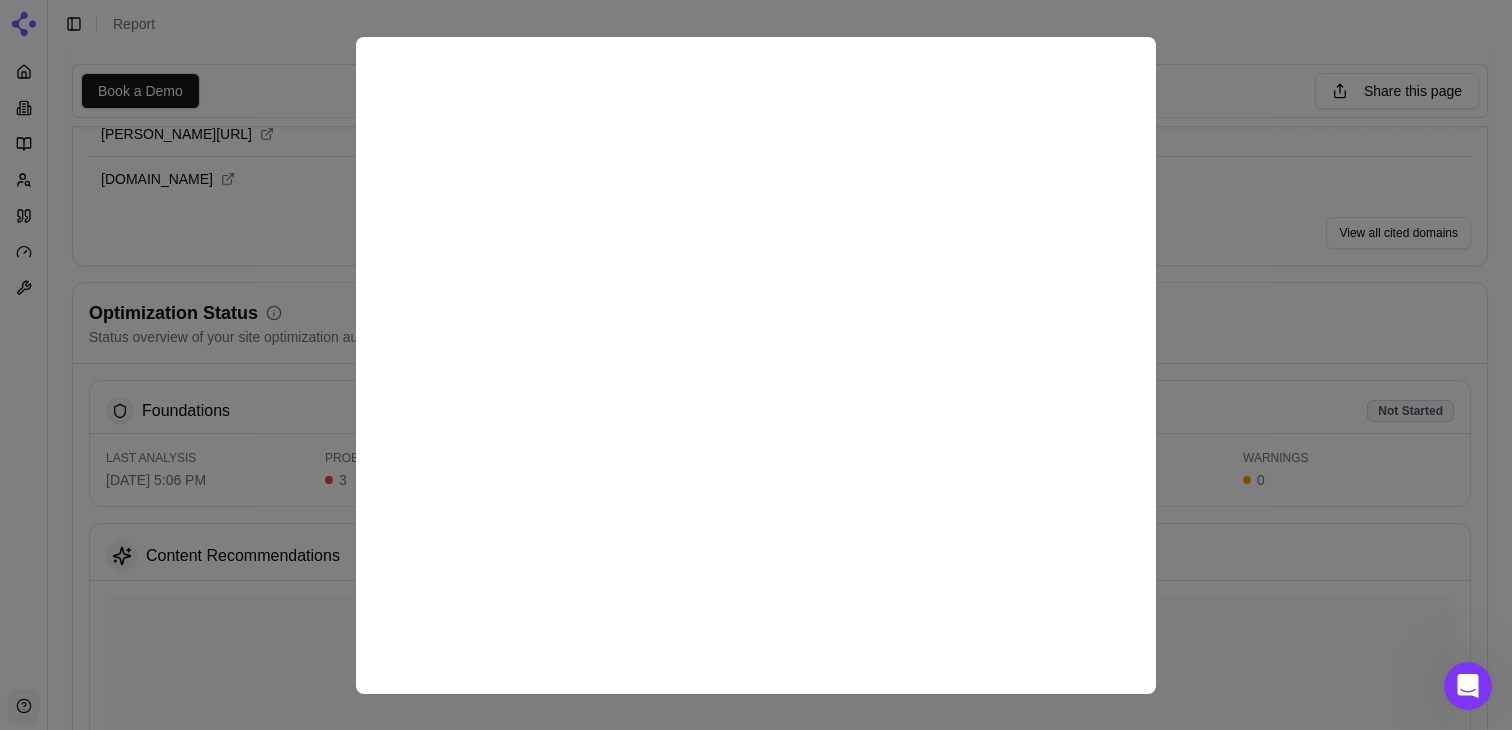 click at bounding box center (756, 365) 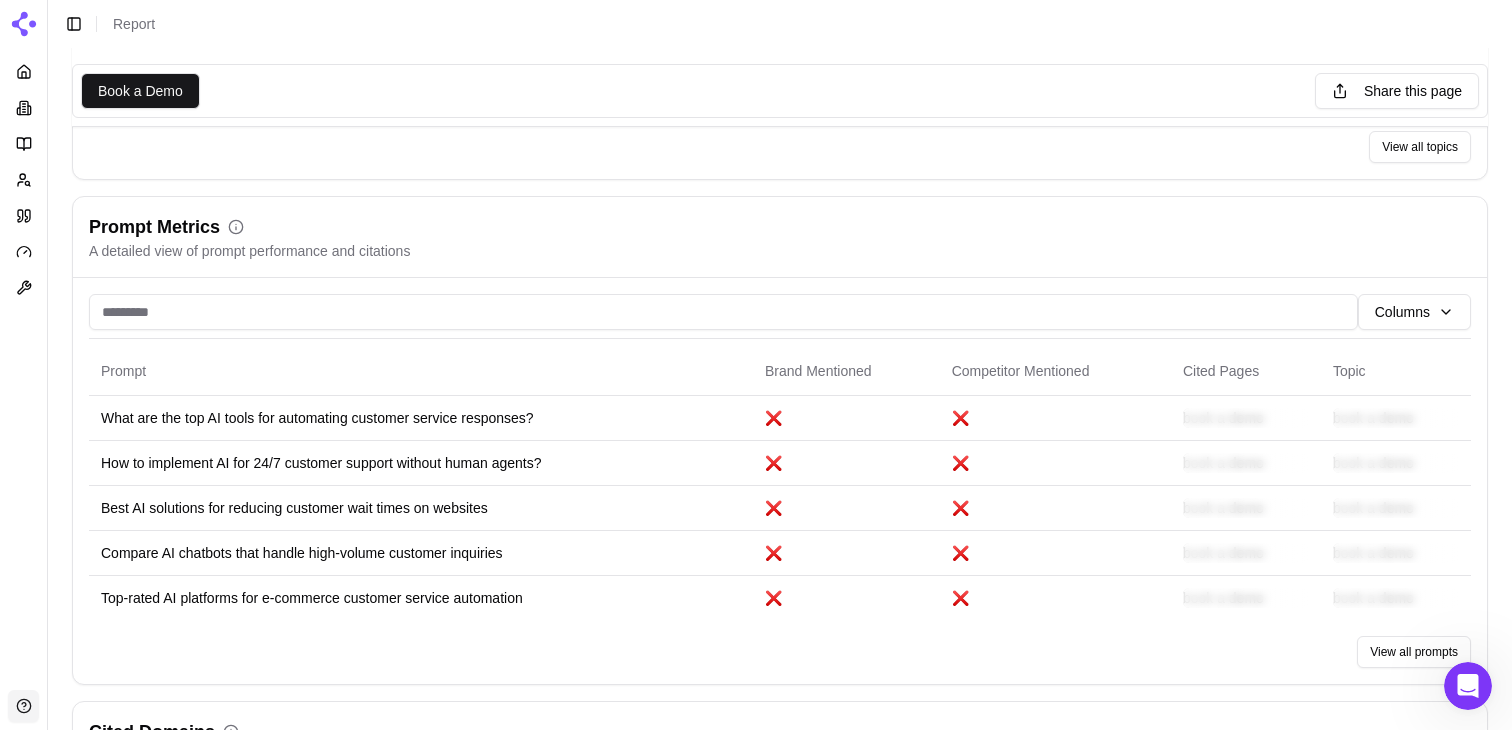 scroll, scrollTop: 1257, scrollLeft: 0, axis: vertical 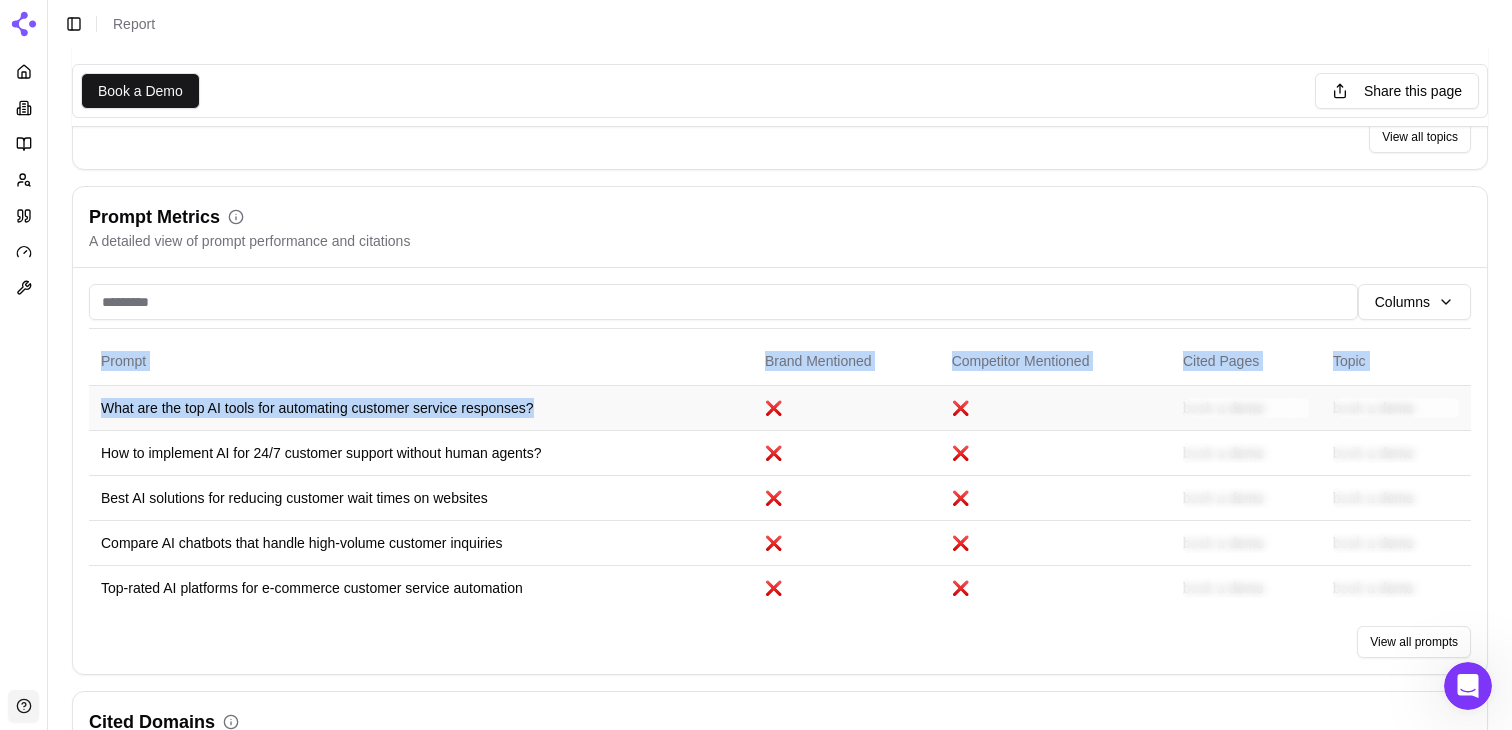 drag, startPoint x: 70, startPoint y: 408, endPoint x: 485, endPoint y: 422, distance: 415.23608 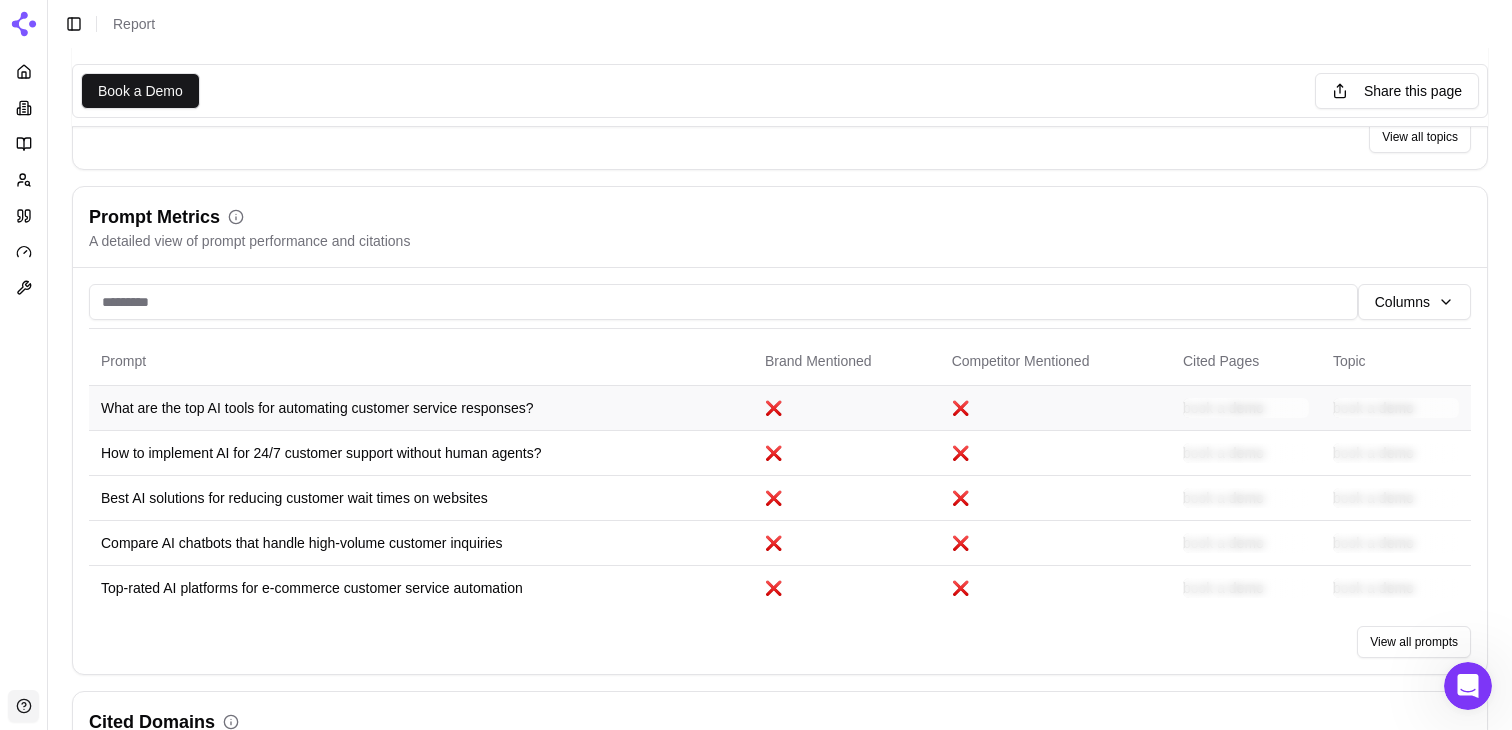click on "What are the top AI tools for automating customer service responses?" at bounding box center (421, 407) 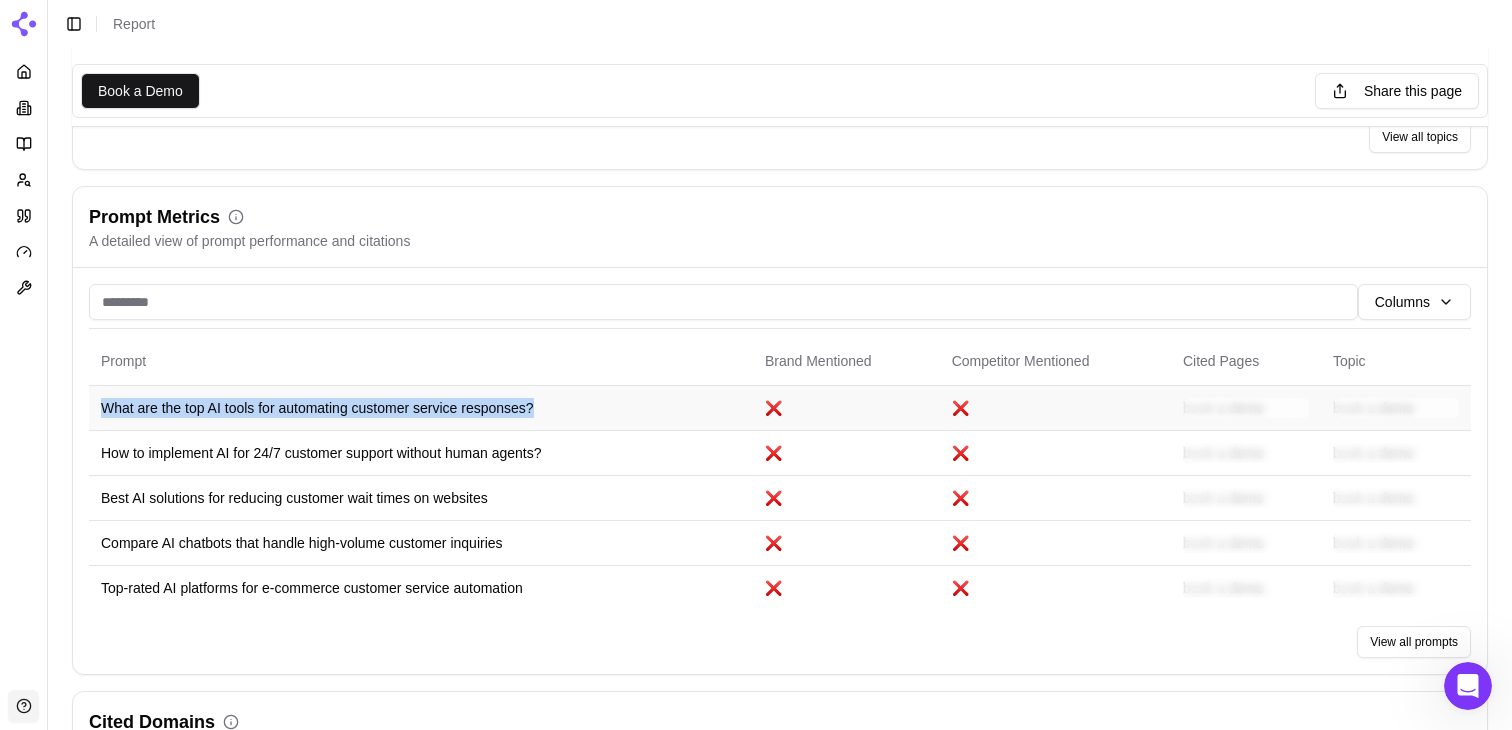 drag, startPoint x: 614, startPoint y: 414, endPoint x: 95, endPoint y: 402, distance: 519.13873 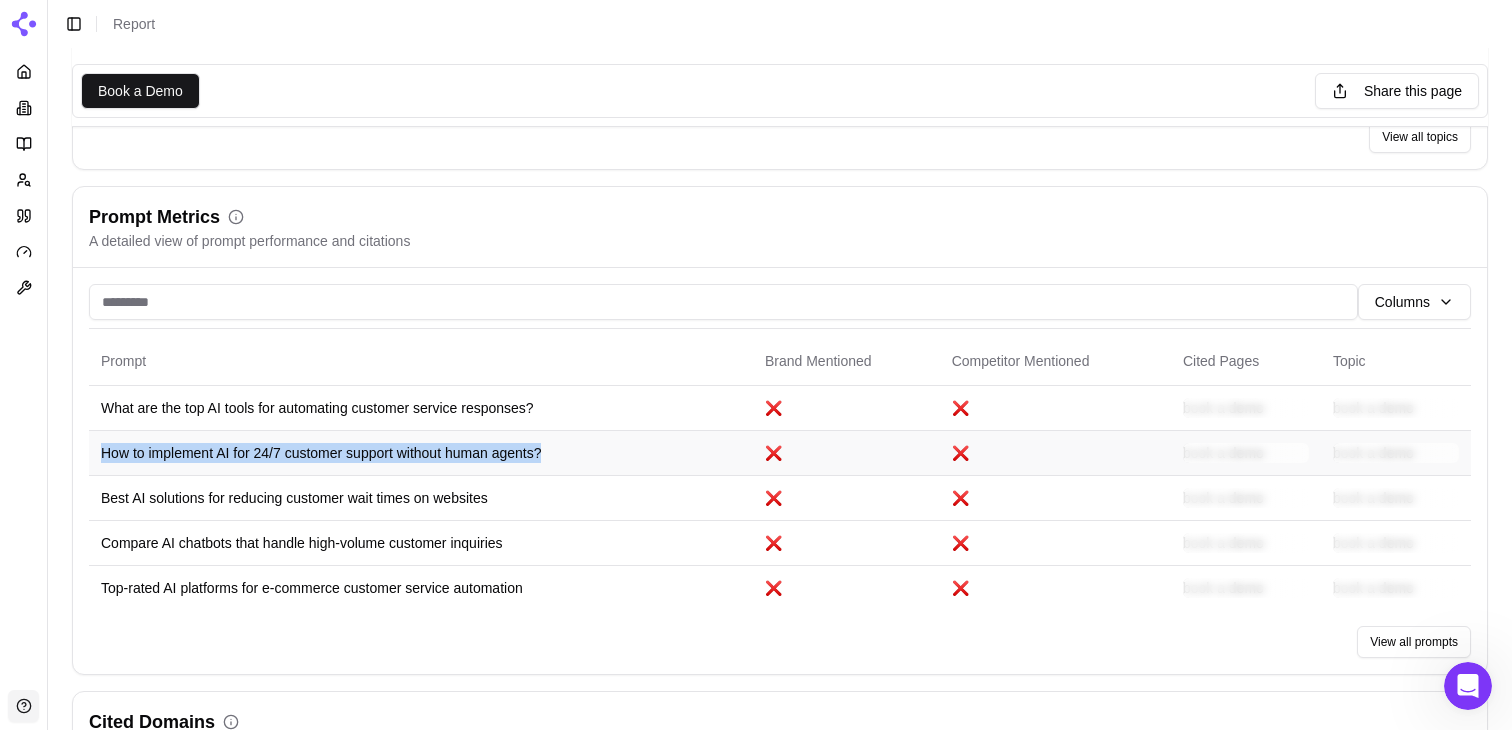 drag, startPoint x: 97, startPoint y: 446, endPoint x: 577, endPoint y: 466, distance: 480.41647 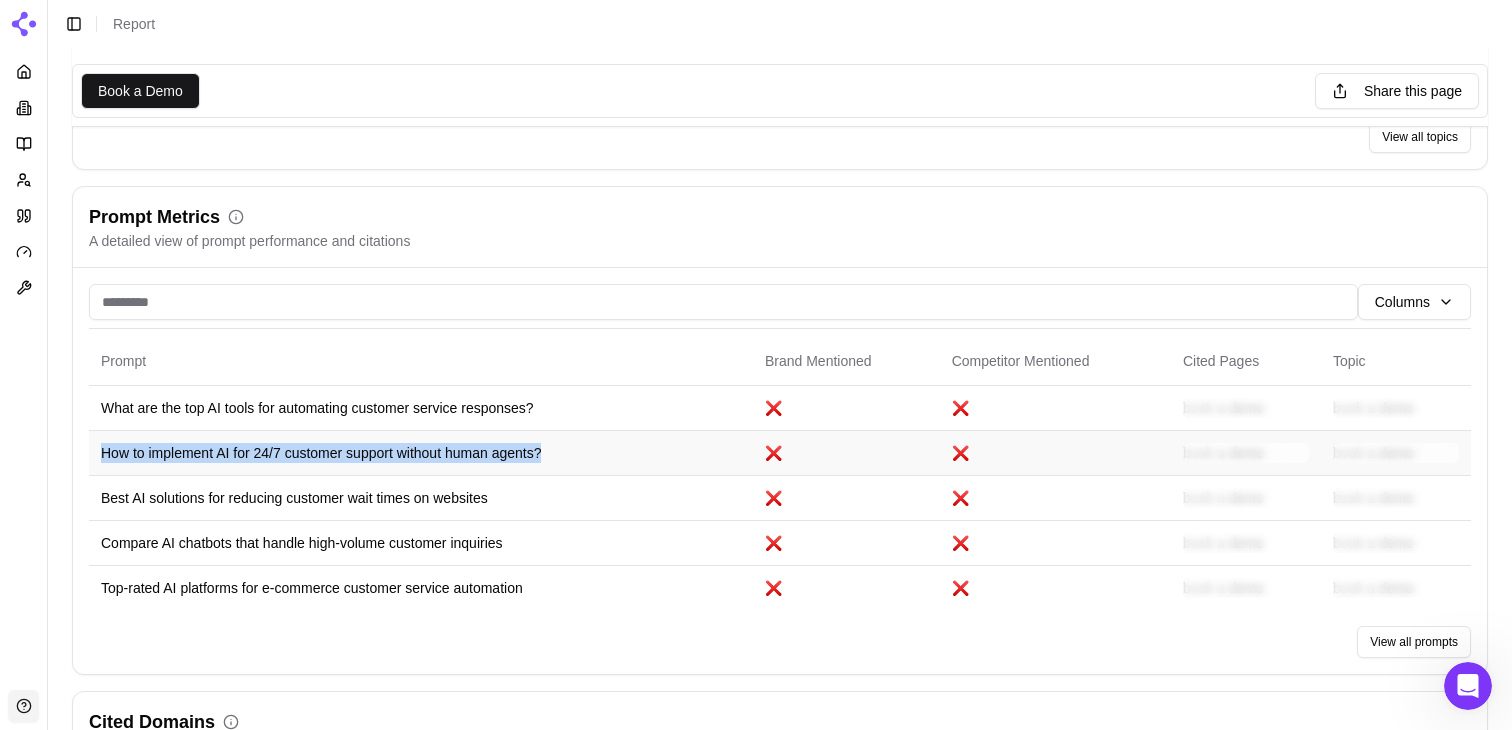 copy on "How to implement AI for 24/7 customer support without human agents?" 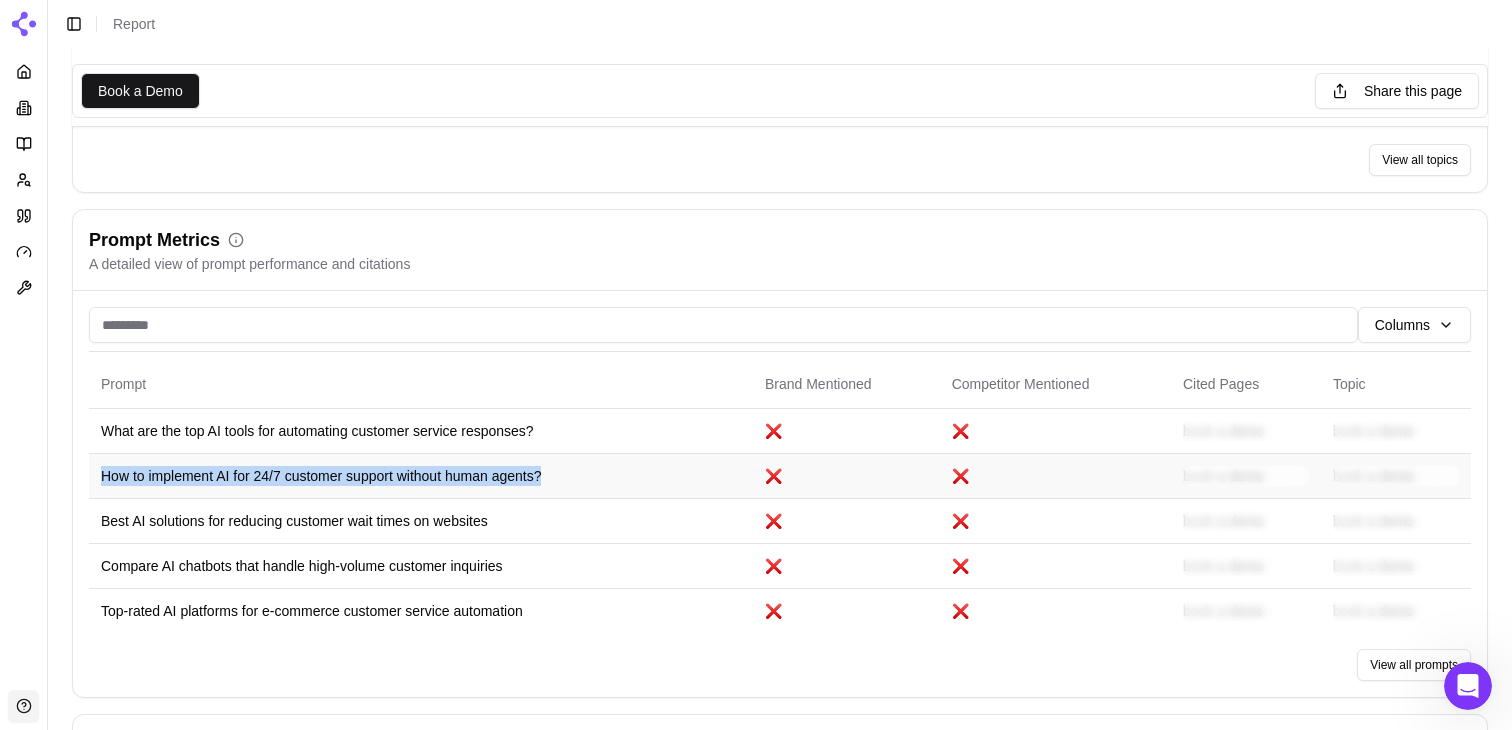 scroll, scrollTop: 1206, scrollLeft: 0, axis: vertical 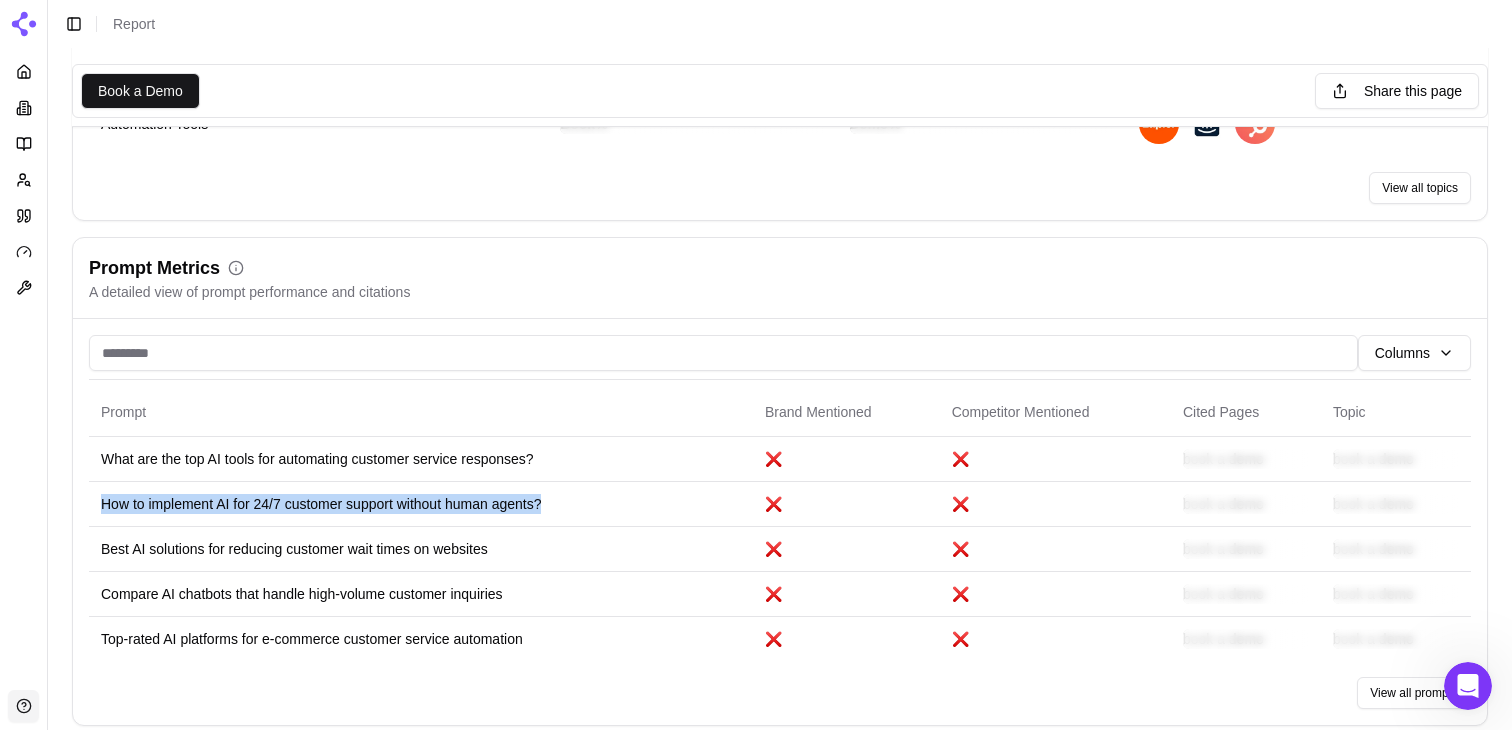 click 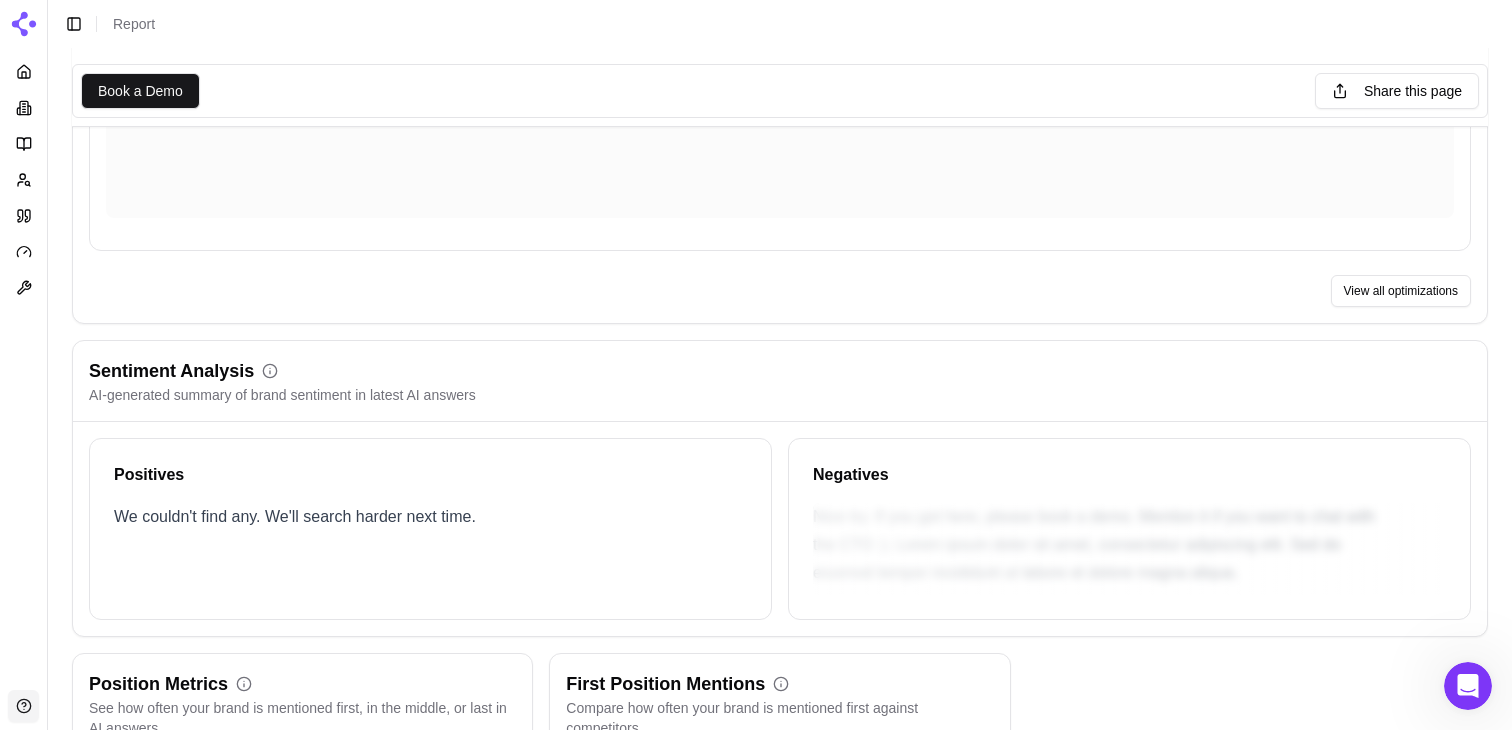 scroll, scrollTop: 3268, scrollLeft: 0, axis: vertical 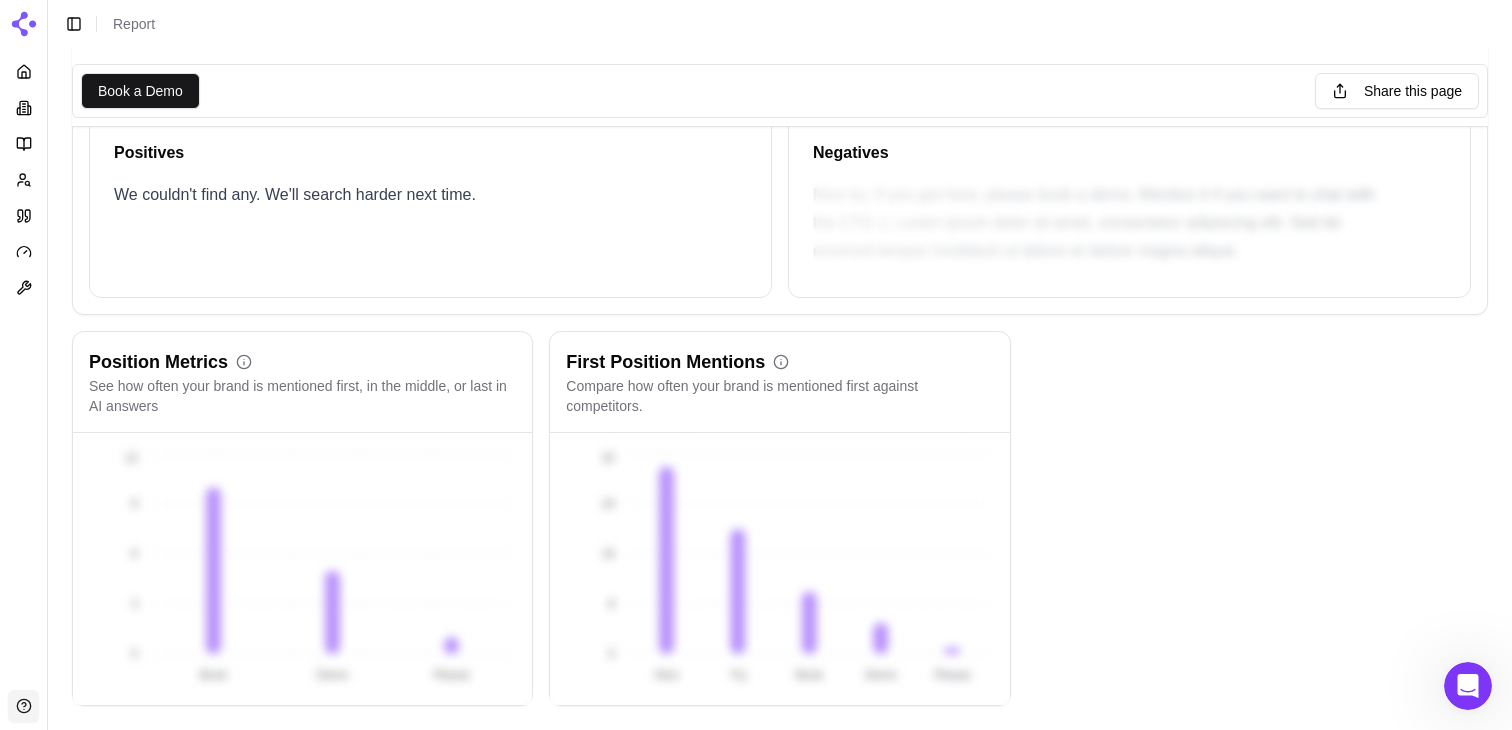 click at bounding box center (24, 180) 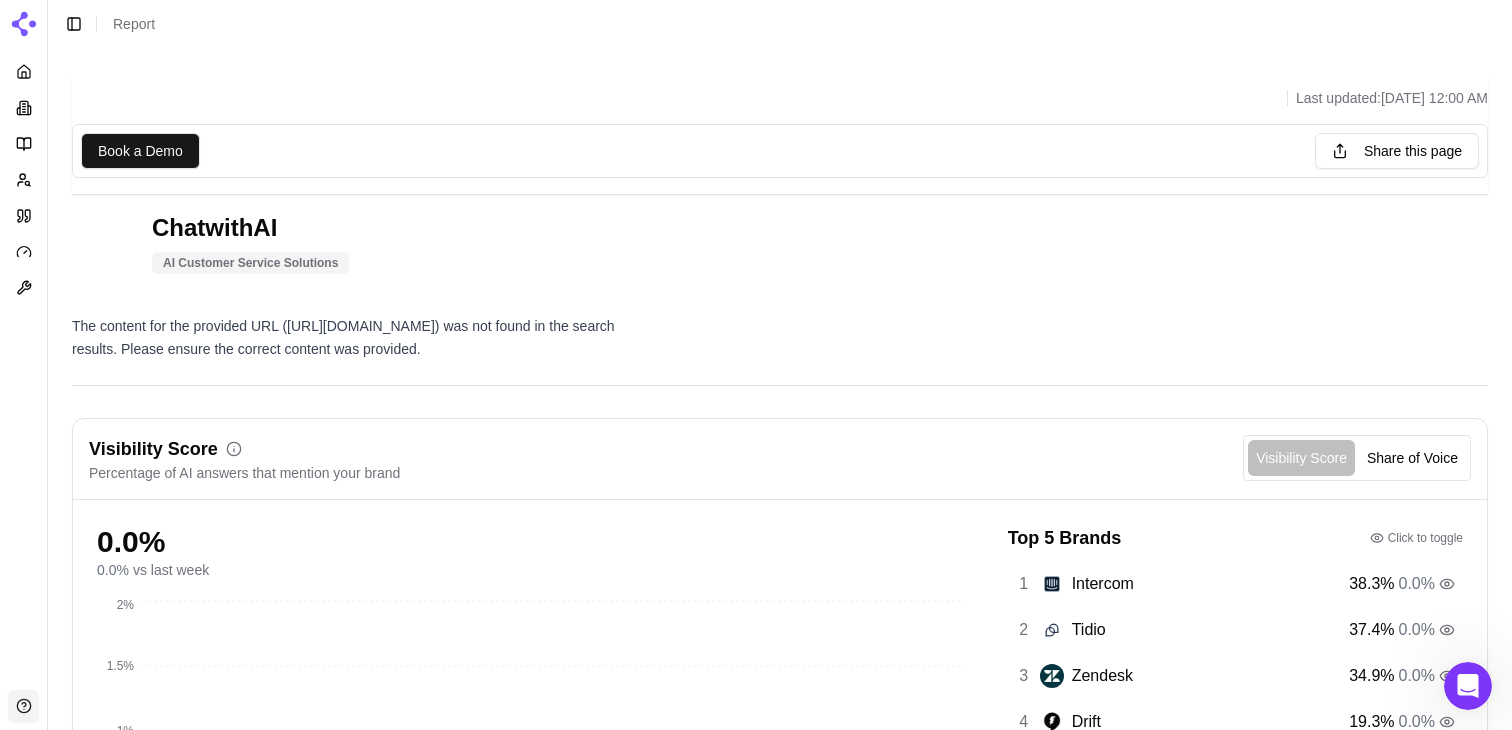 click at bounding box center [24, 72] 